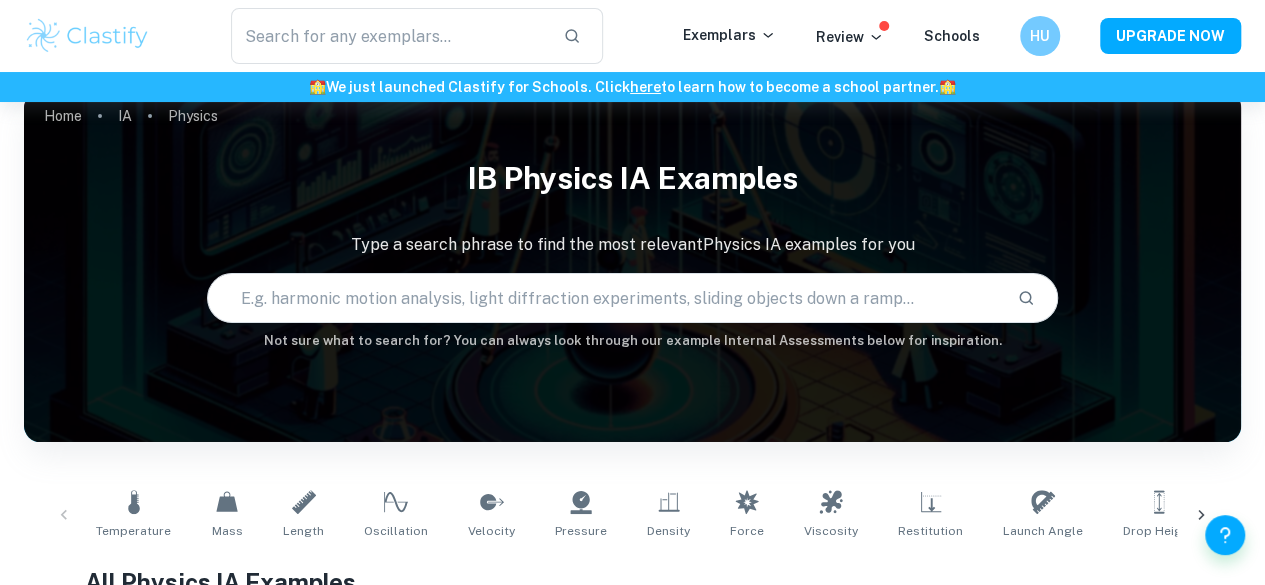 scroll, scrollTop: 0, scrollLeft: 0, axis: both 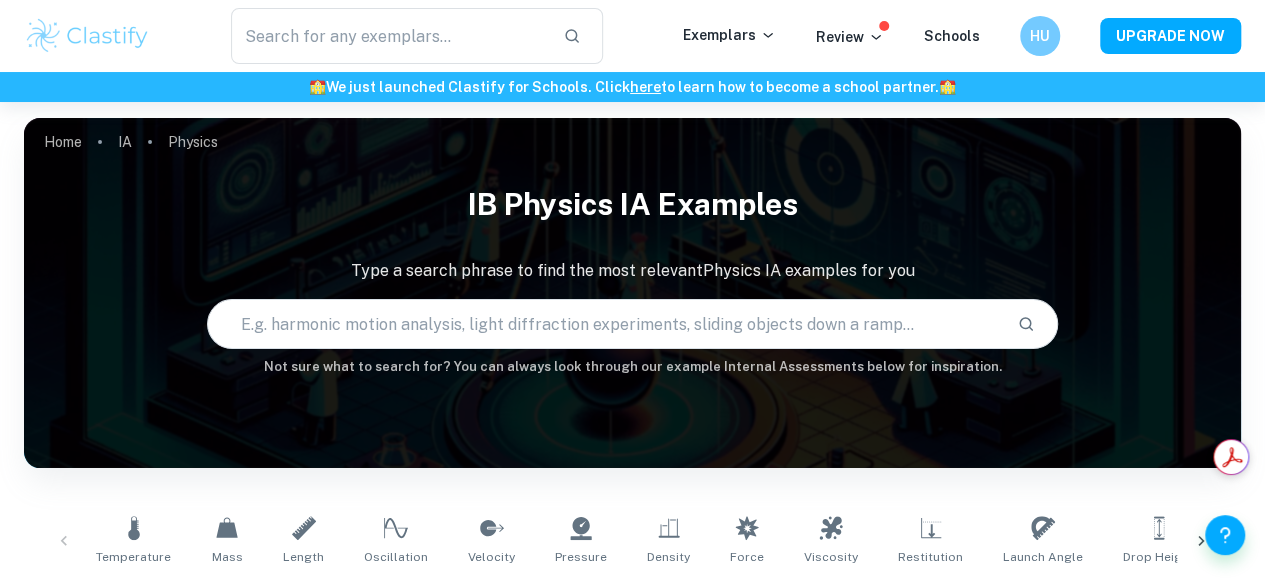 click at bounding box center (605, 324) 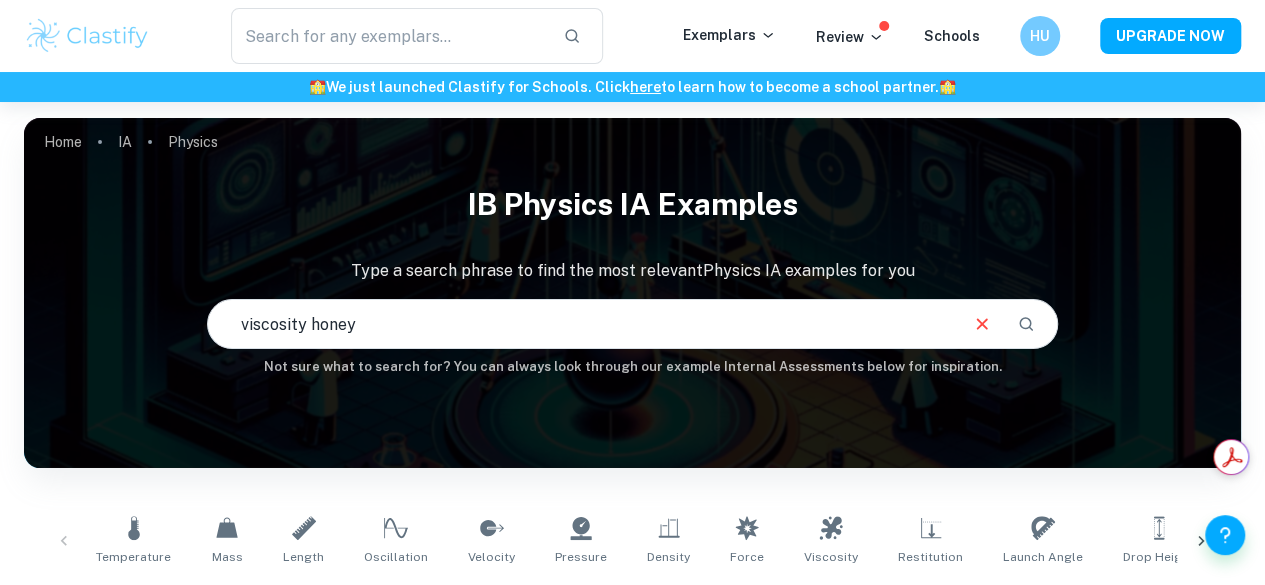 type on "viscosity honey" 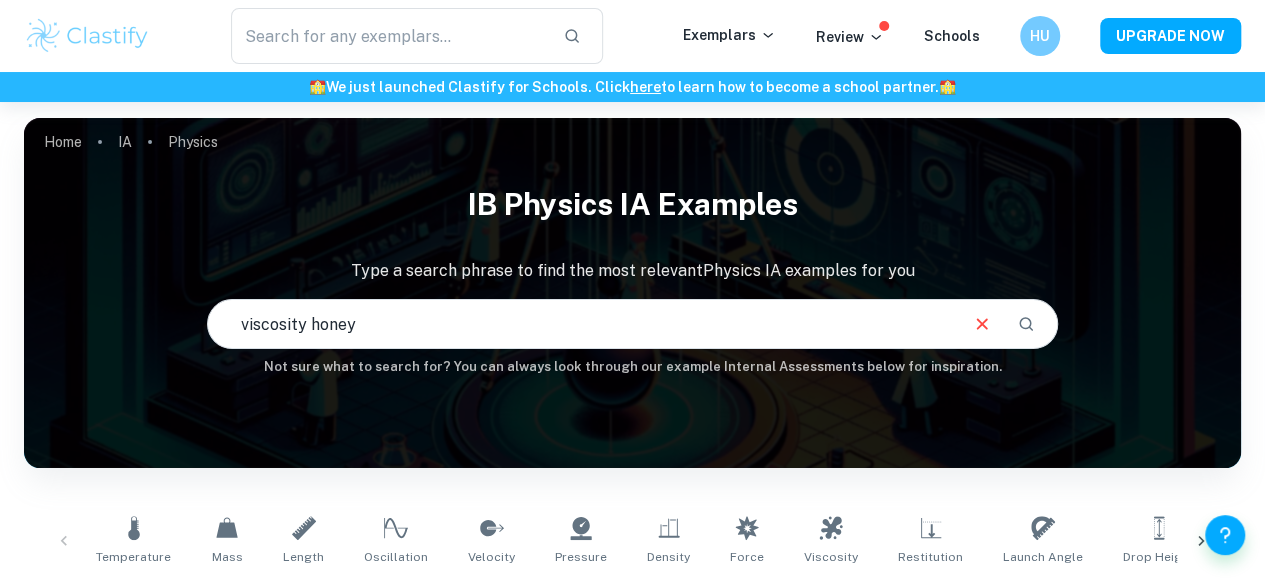 scroll, scrollTop: 500, scrollLeft: 0, axis: vertical 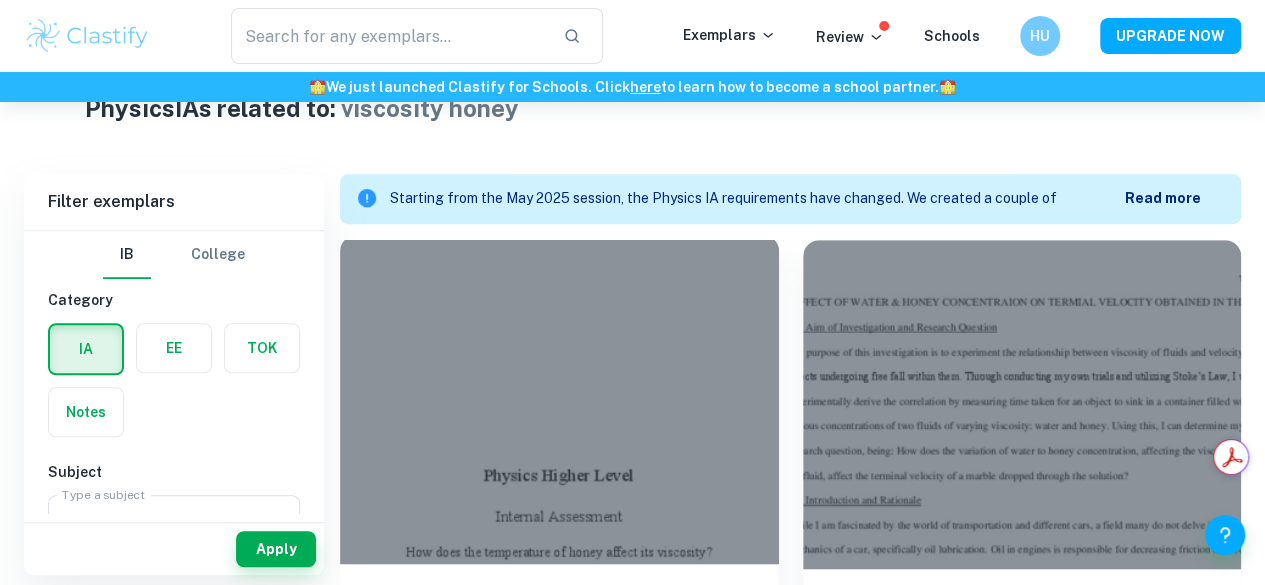 click on "How does the temperature of honey affect its viscosity?" at bounding box center [559, 629] 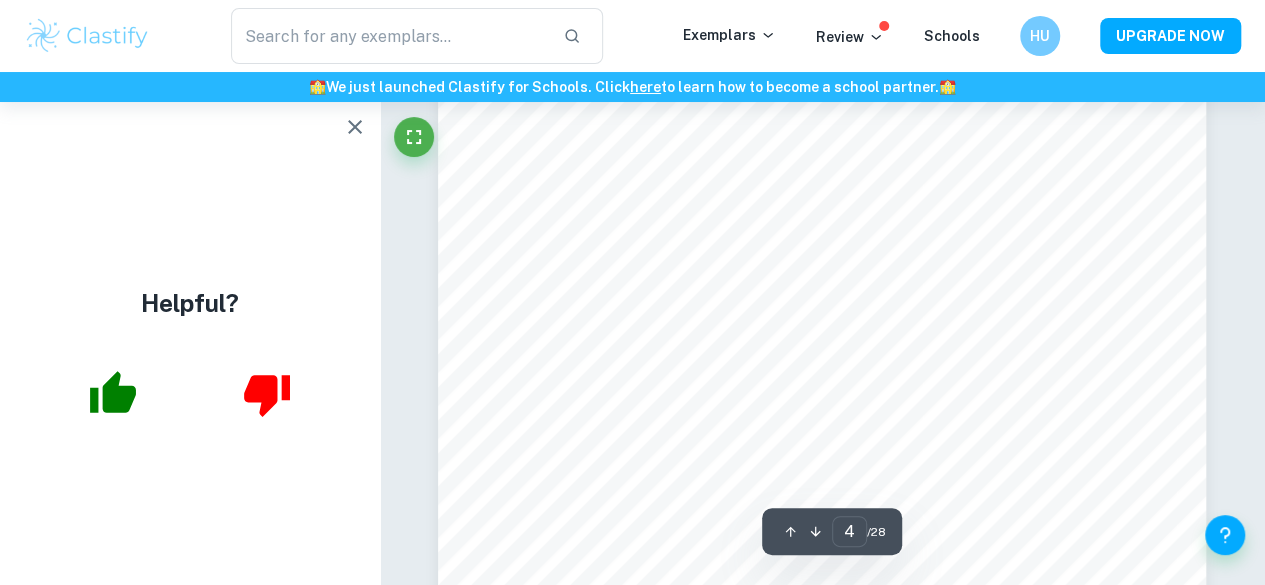 scroll, scrollTop: 3700, scrollLeft: 0, axis: vertical 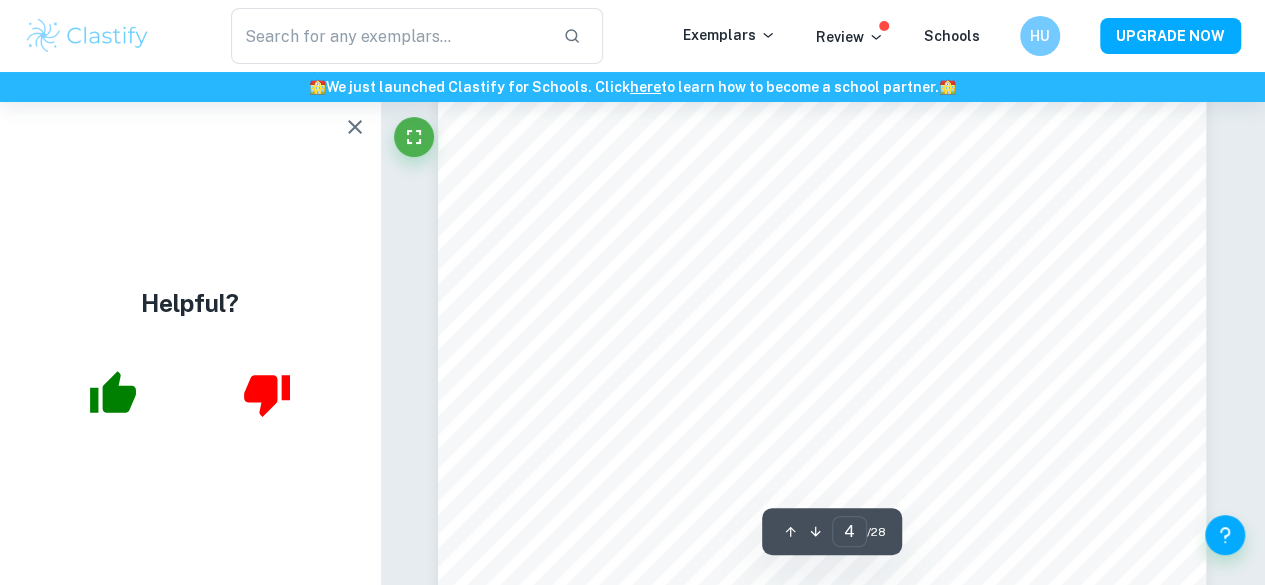click 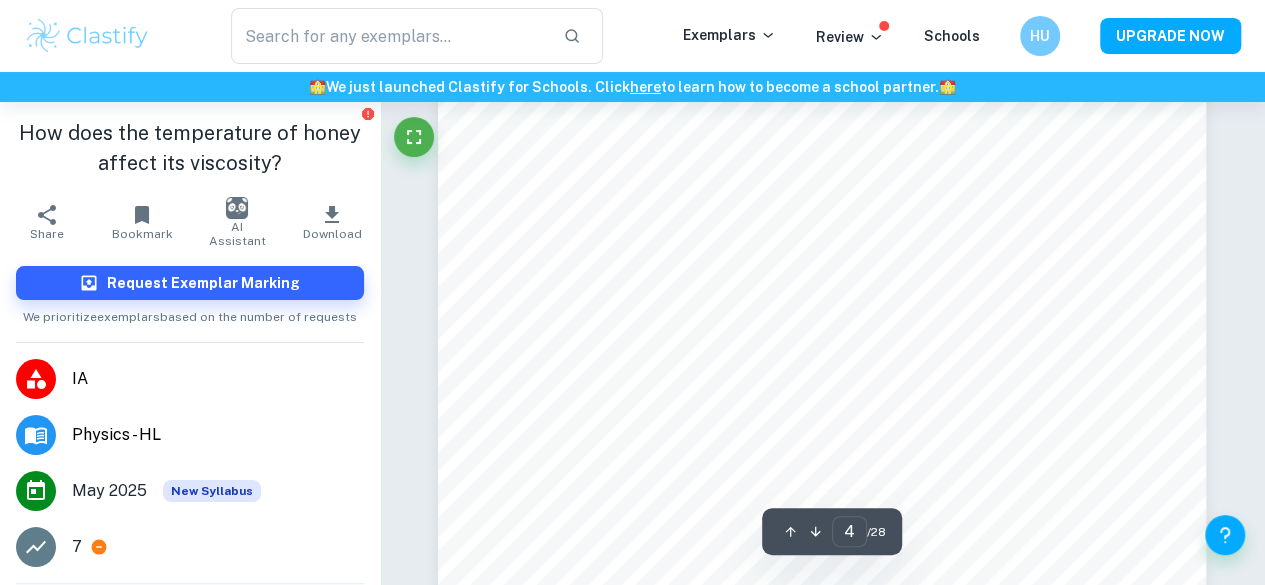 scroll, scrollTop: 3600, scrollLeft: 0, axis: vertical 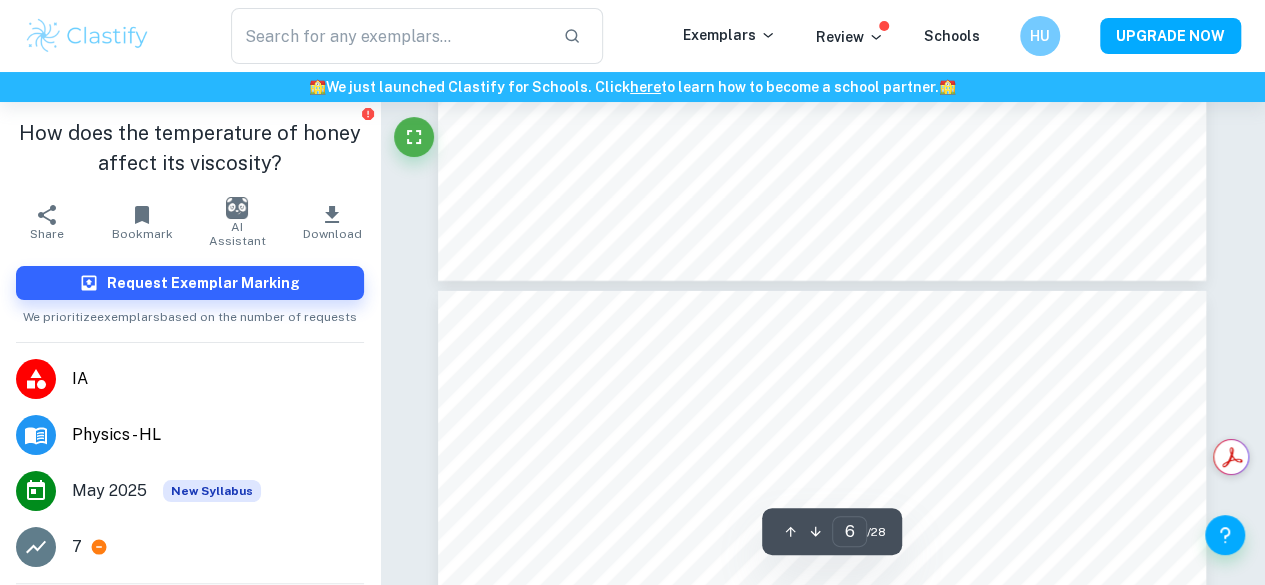 type on "7" 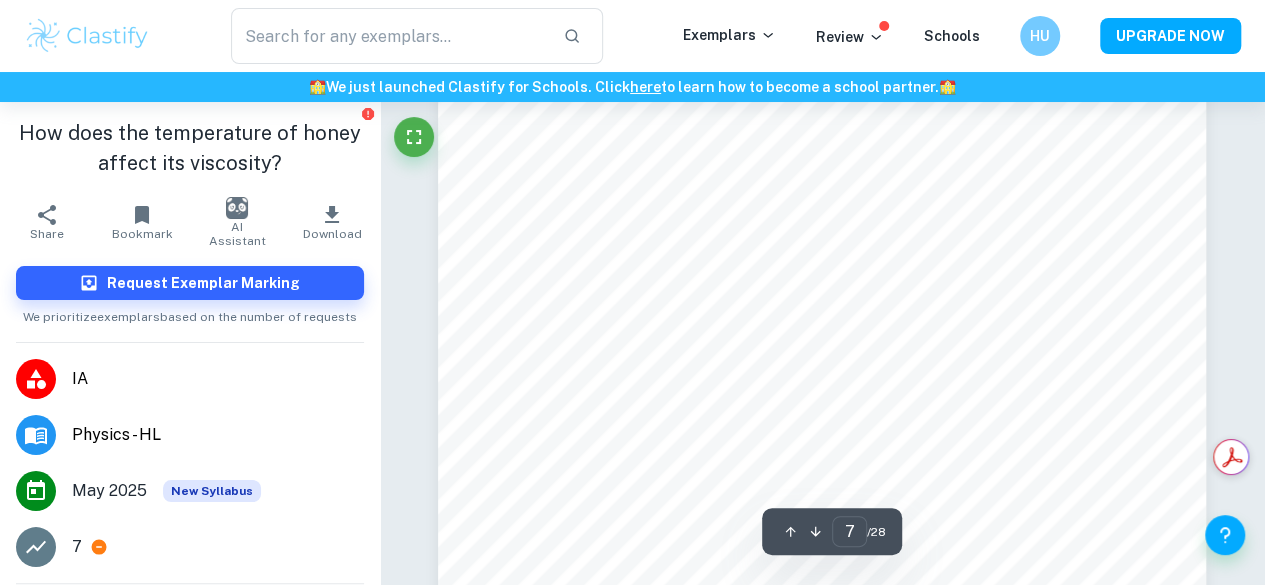 scroll, scrollTop: 7600, scrollLeft: 0, axis: vertical 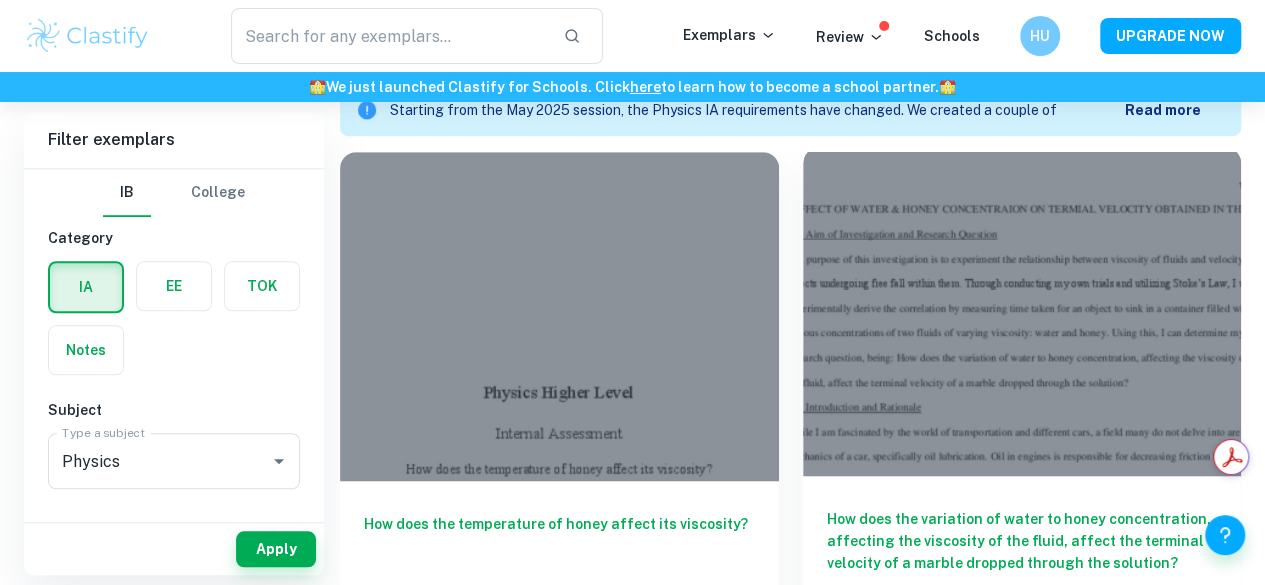 click on "How does the variation of water to honey concentration, affecting the viscosity of
the fluid, affect the terminal velocity of a marble dropped through the solution?" at bounding box center [1022, 541] 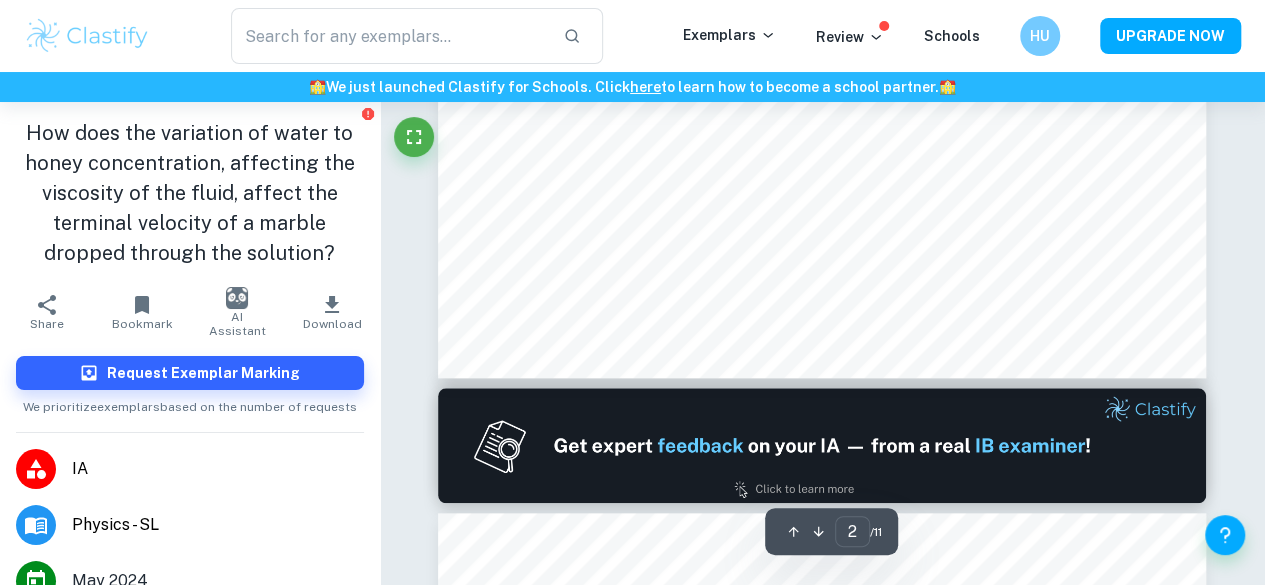 scroll, scrollTop: 1000, scrollLeft: 0, axis: vertical 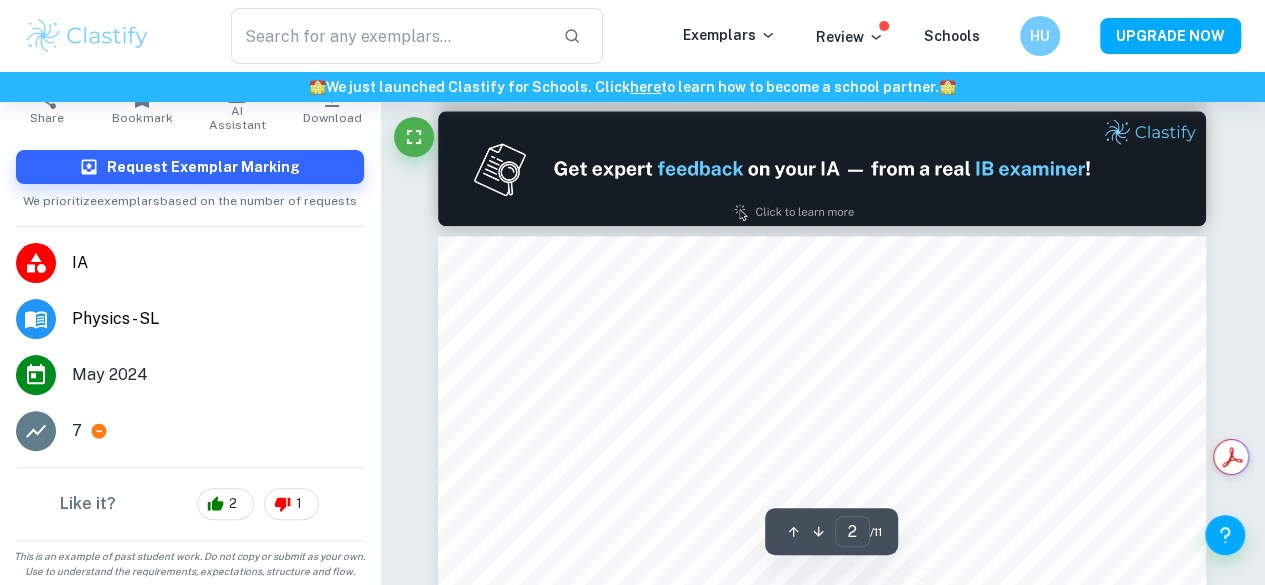 type on "1" 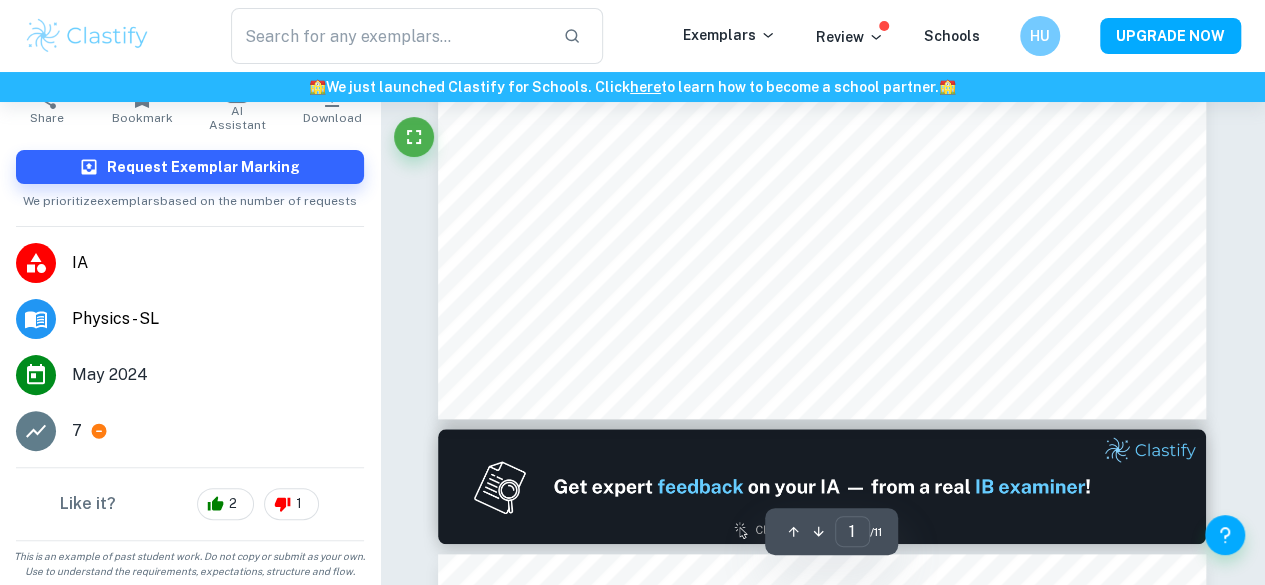 scroll, scrollTop: 700, scrollLeft: 0, axis: vertical 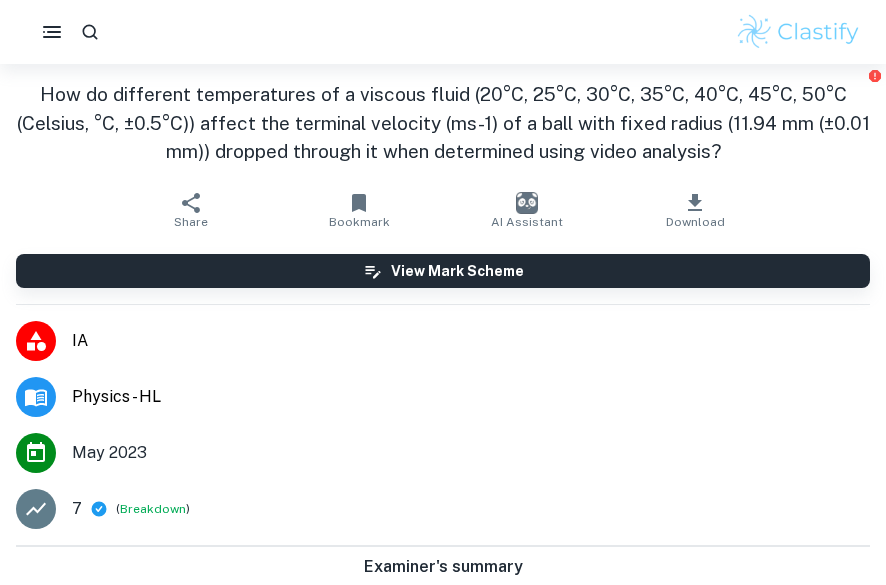 checkbox on "true" 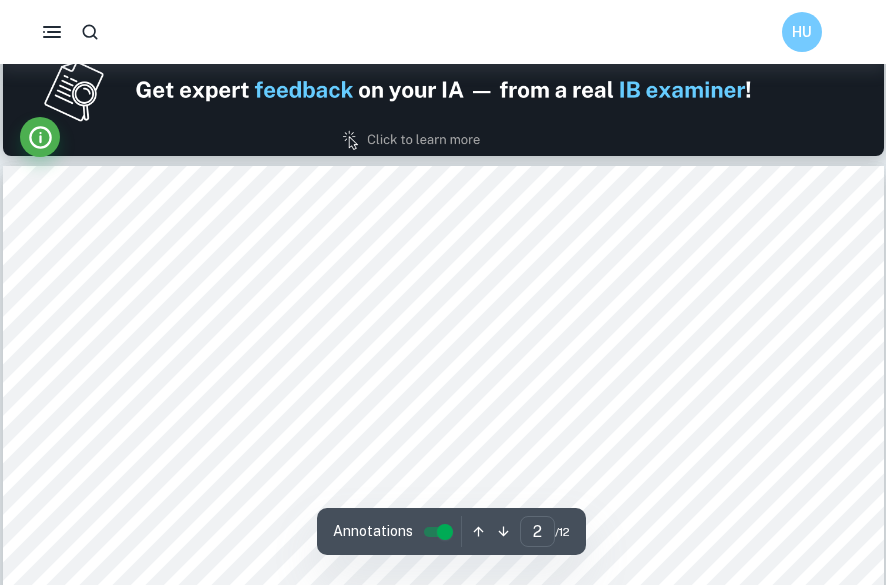 scroll, scrollTop: 1400, scrollLeft: 0, axis: vertical 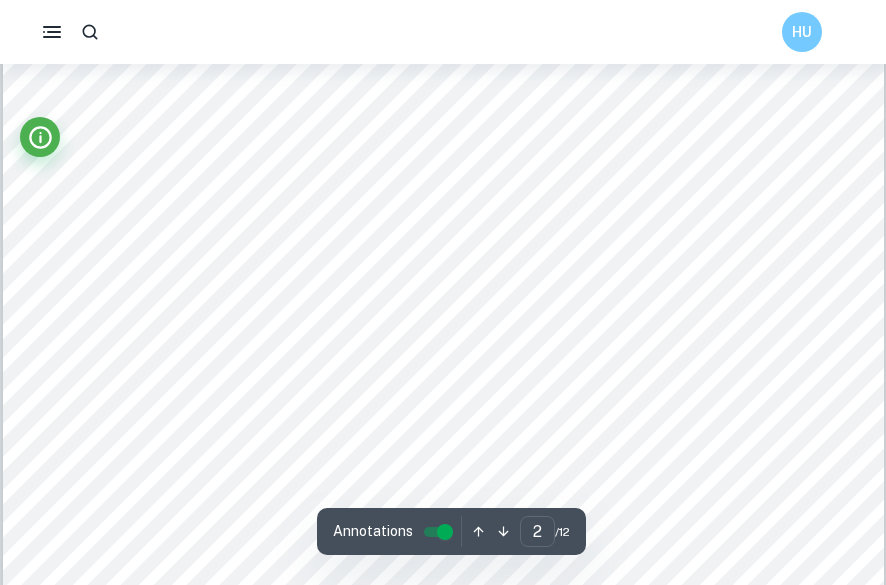 type on "1" 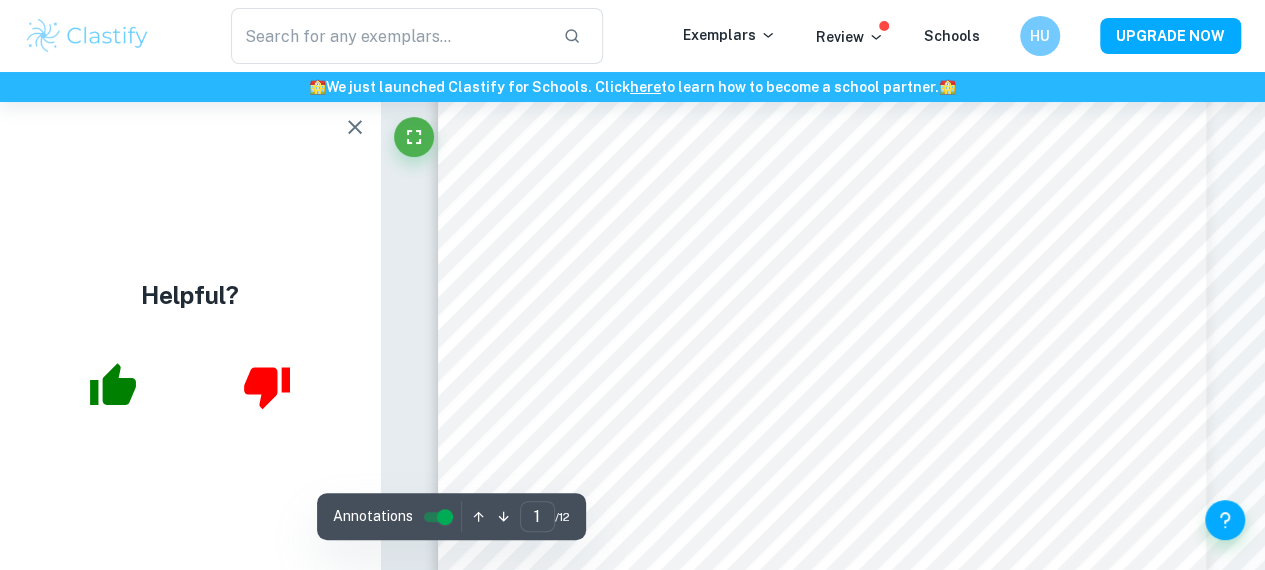 scroll, scrollTop: 500, scrollLeft: 0, axis: vertical 